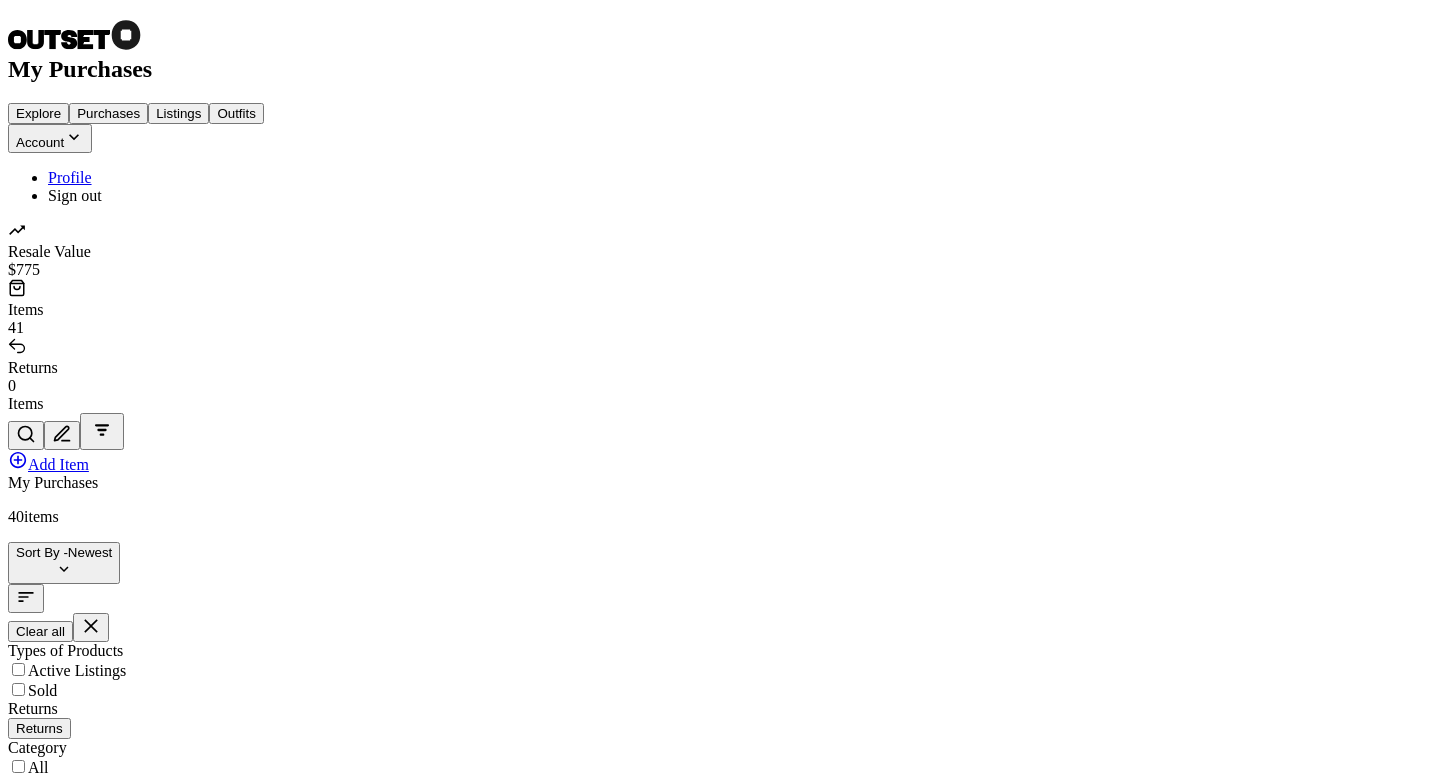 scroll, scrollTop: 0, scrollLeft: 0, axis: both 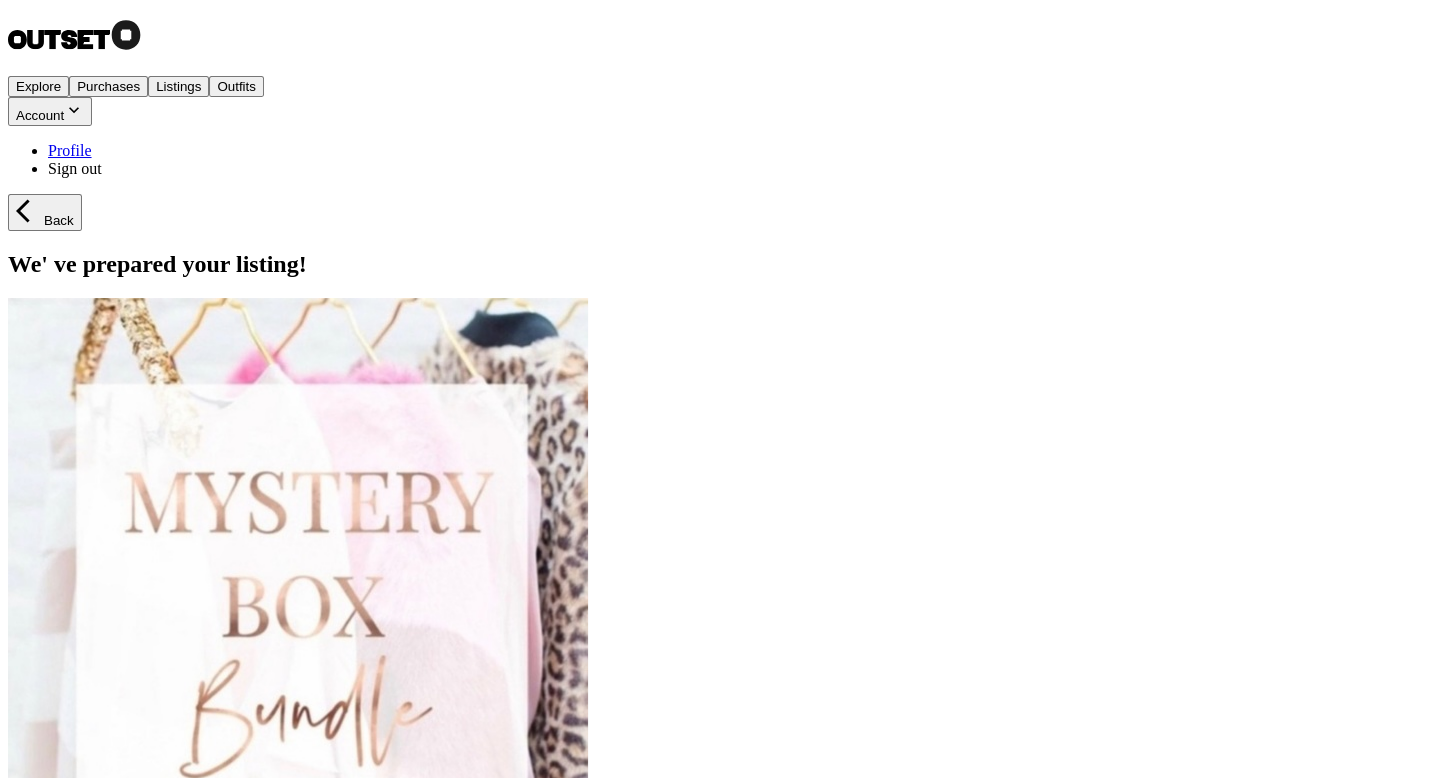 click on "Outfits" at bounding box center [236, 86] 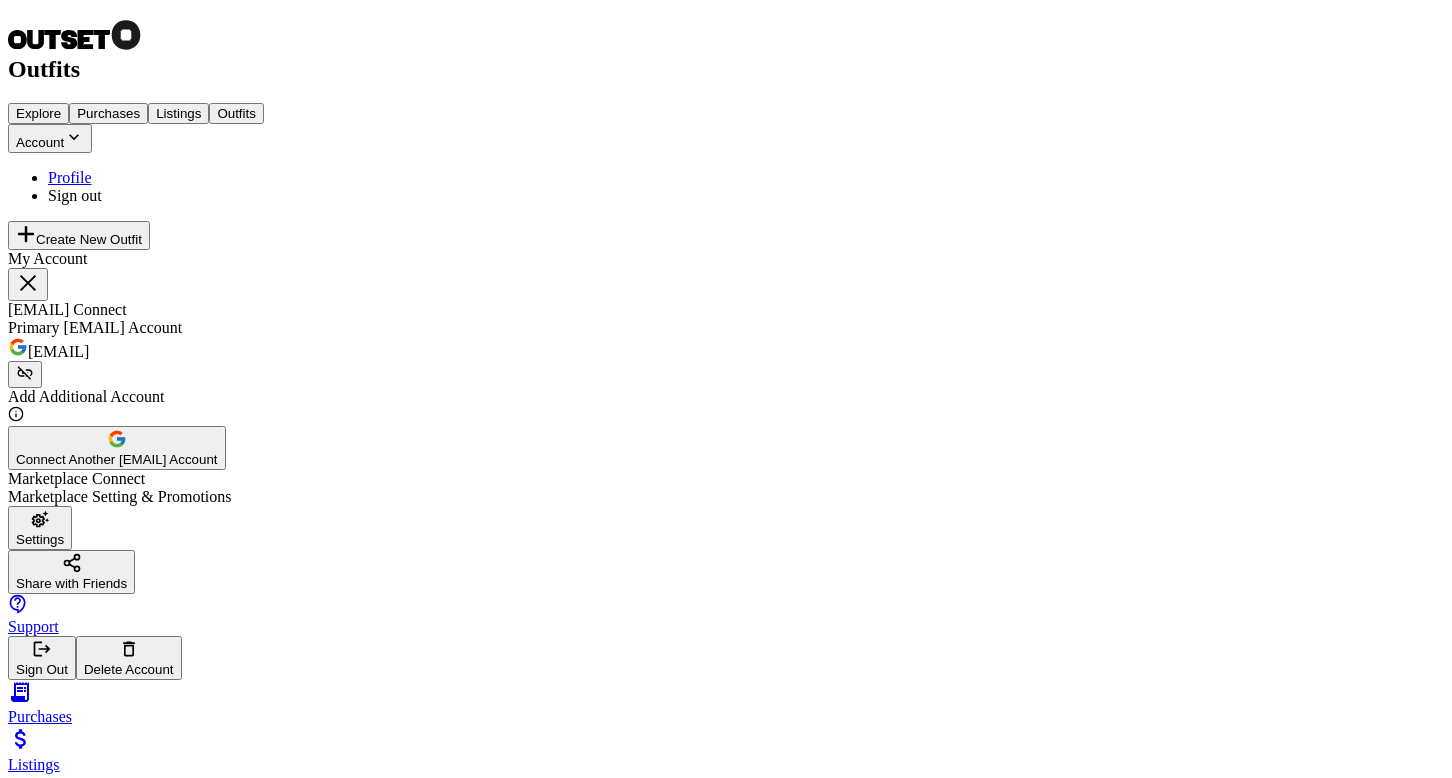 click on "Purchases" at bounding box center (108, 113) 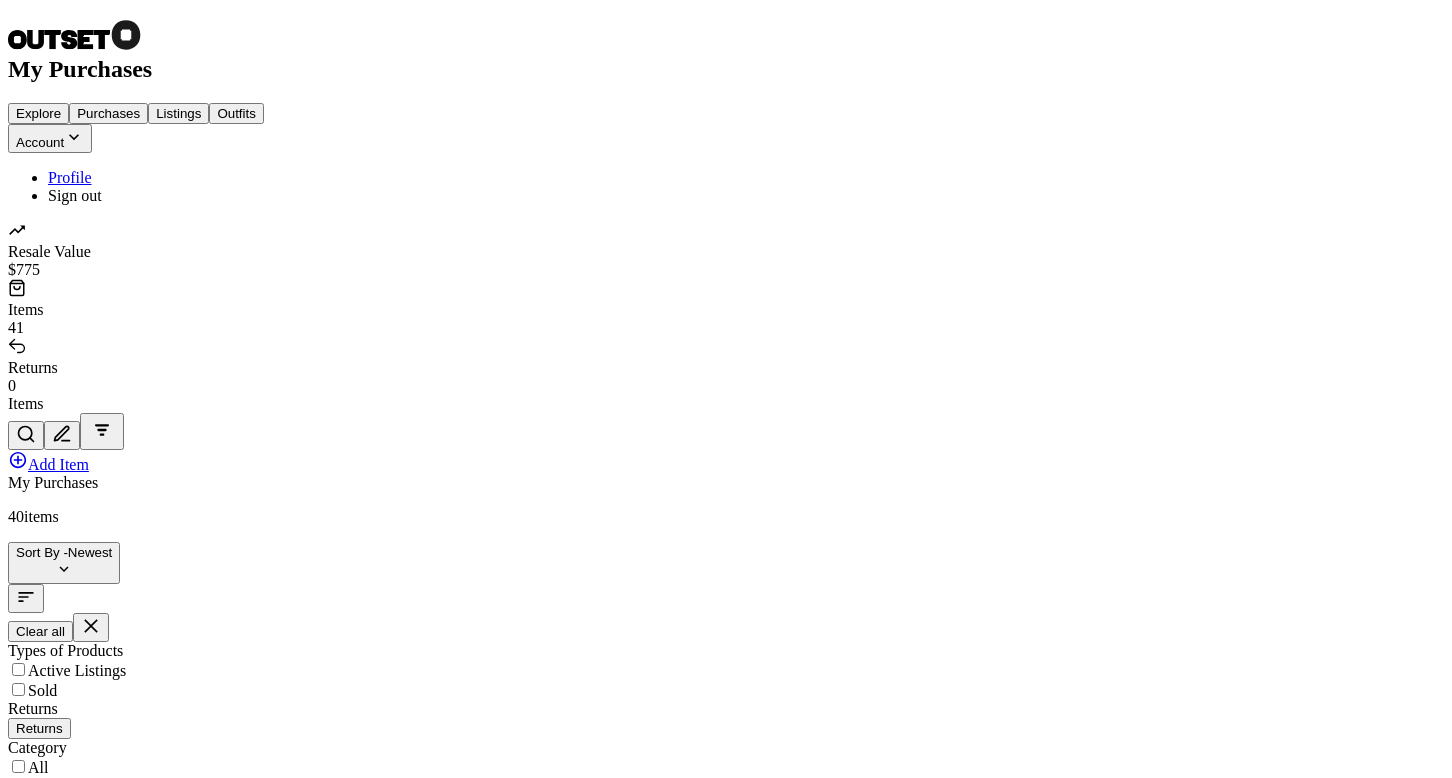click on "Explore" at bounding box center [38, 113] 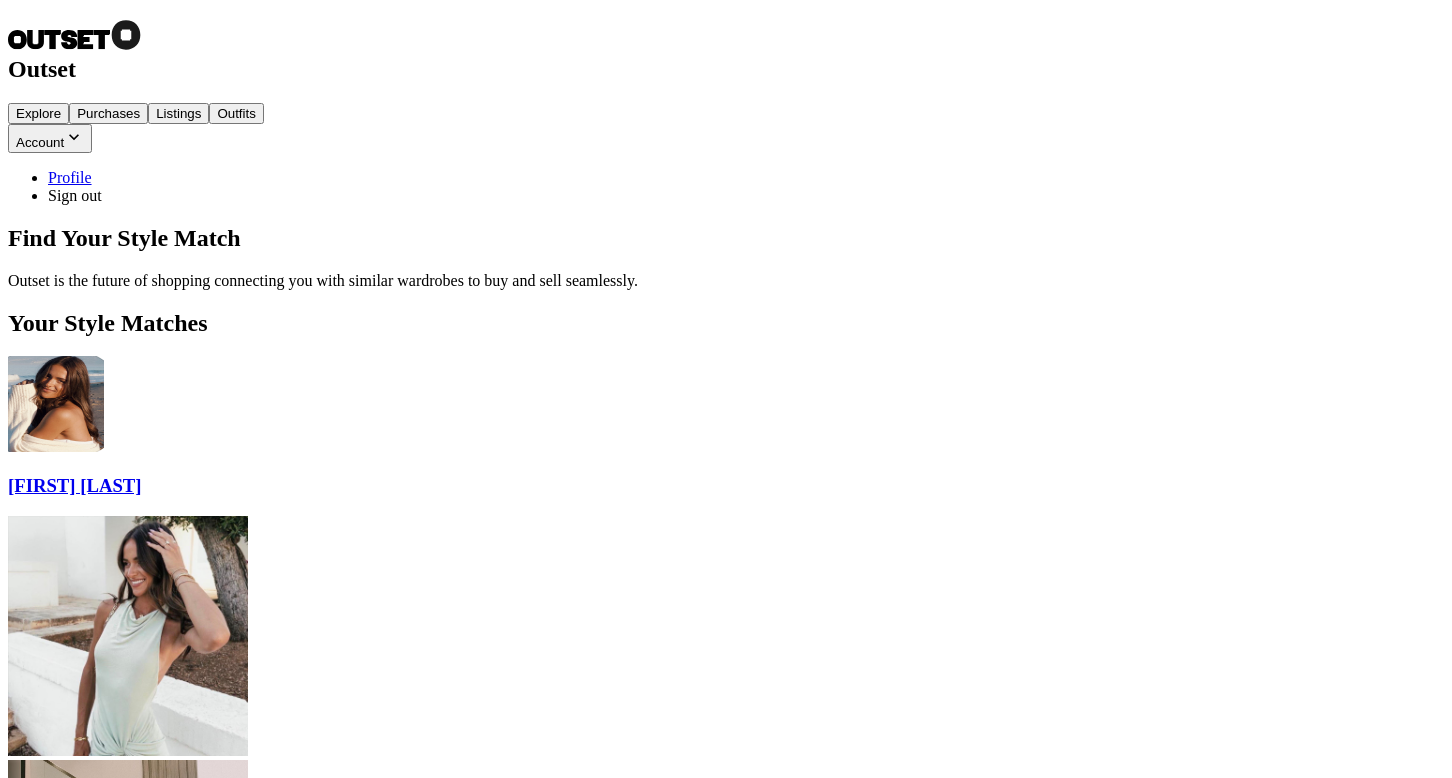 click on "View Closet" at bounding box center [51, 1574] 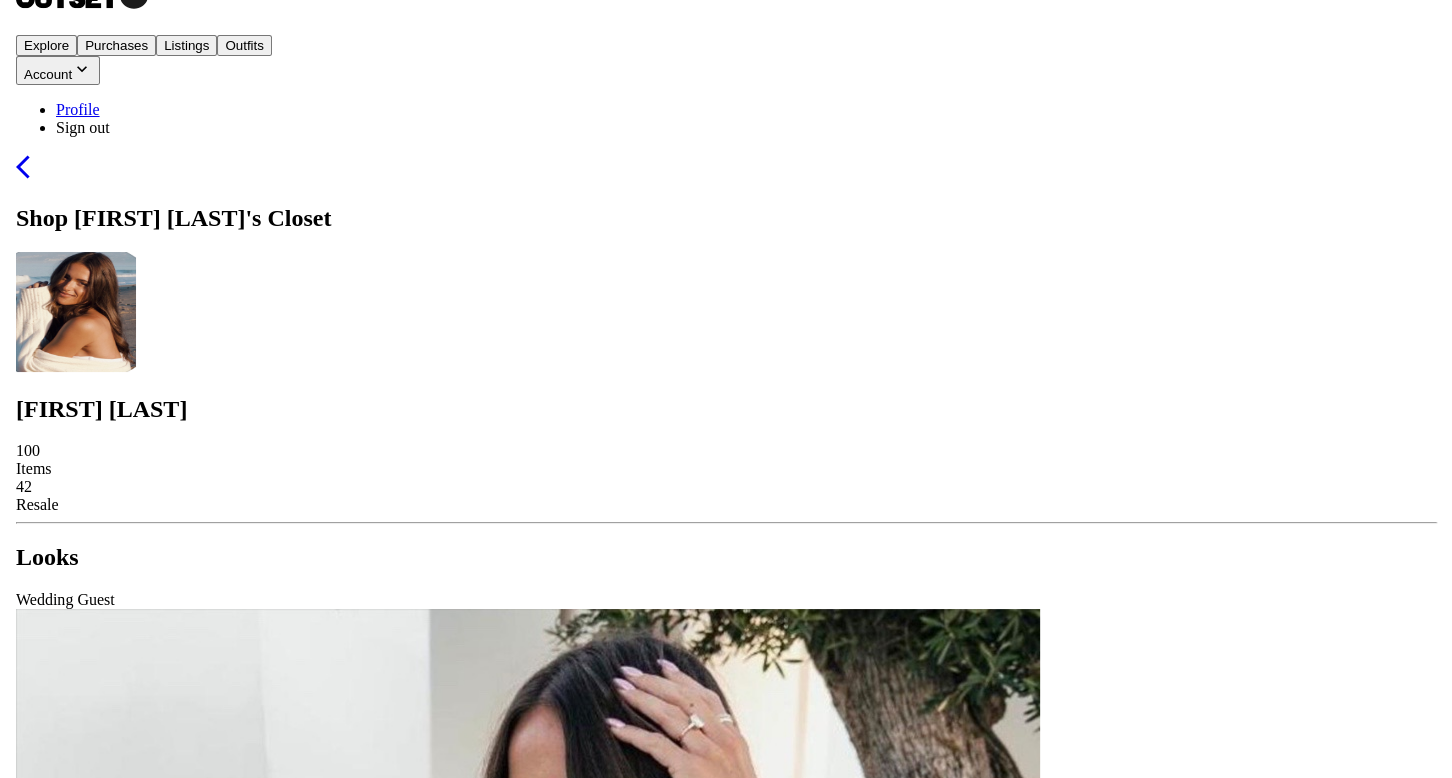 scroll, scrollTop: 0, scrollLeft: 0, axis: both 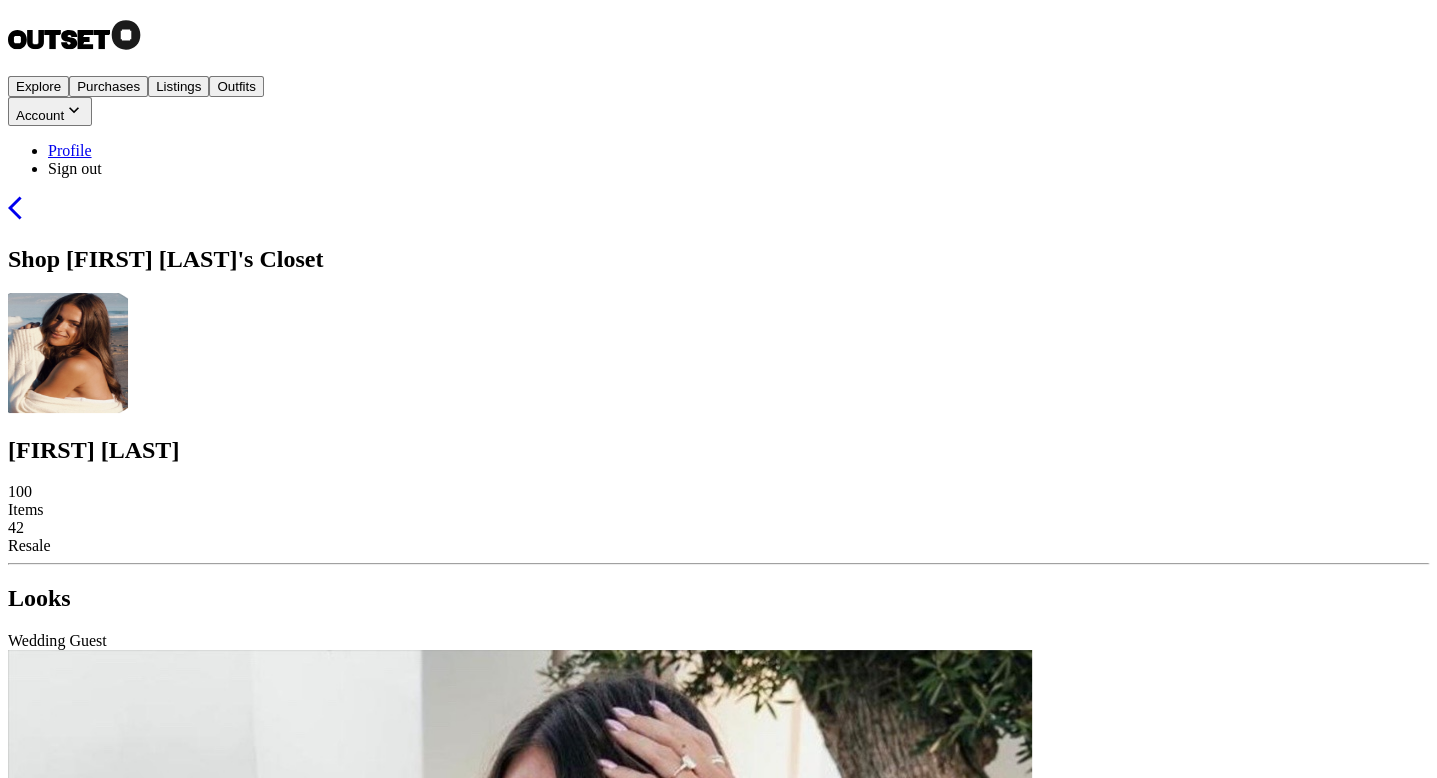 click on "Listings" at bounding box center (178, 86) 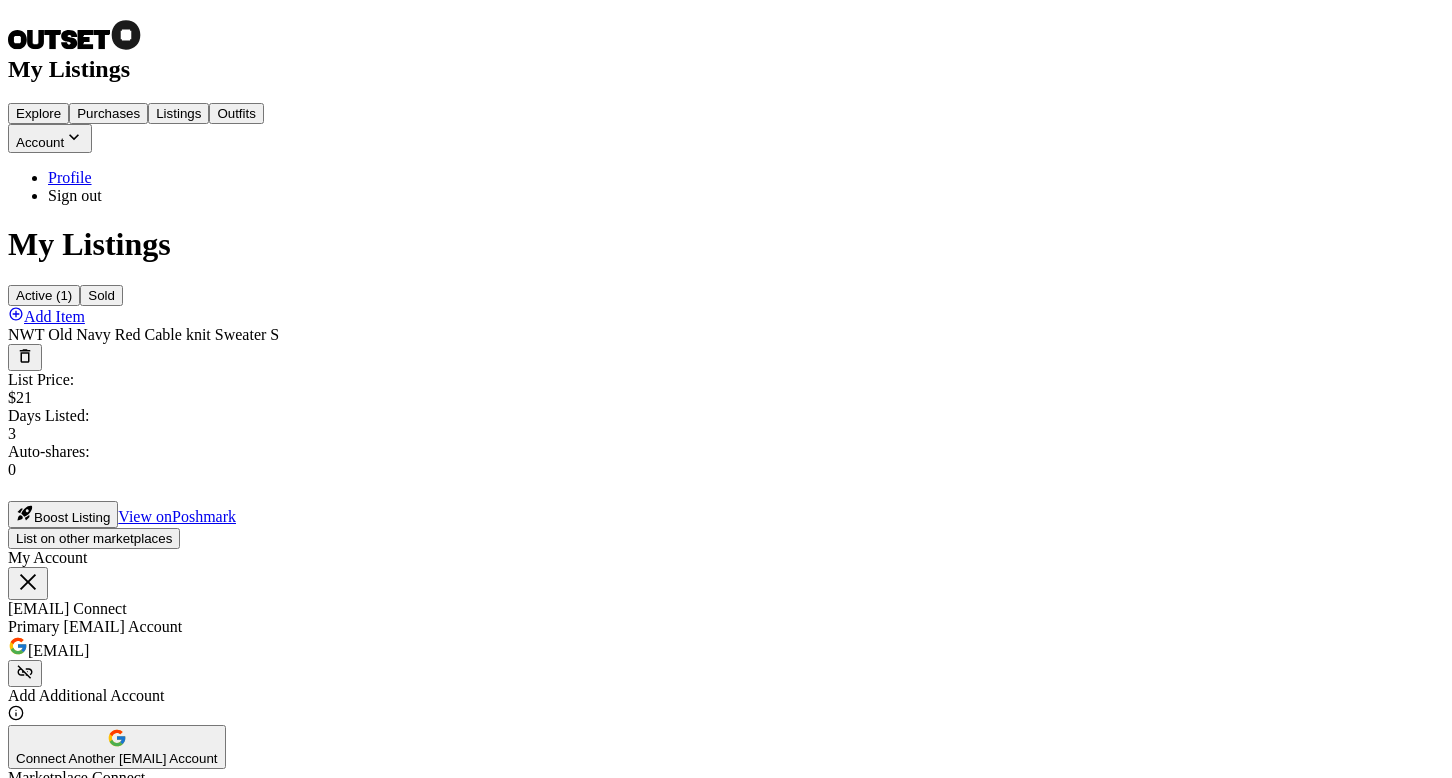 click on "Boost Listing" at bounding box center [72, 517] 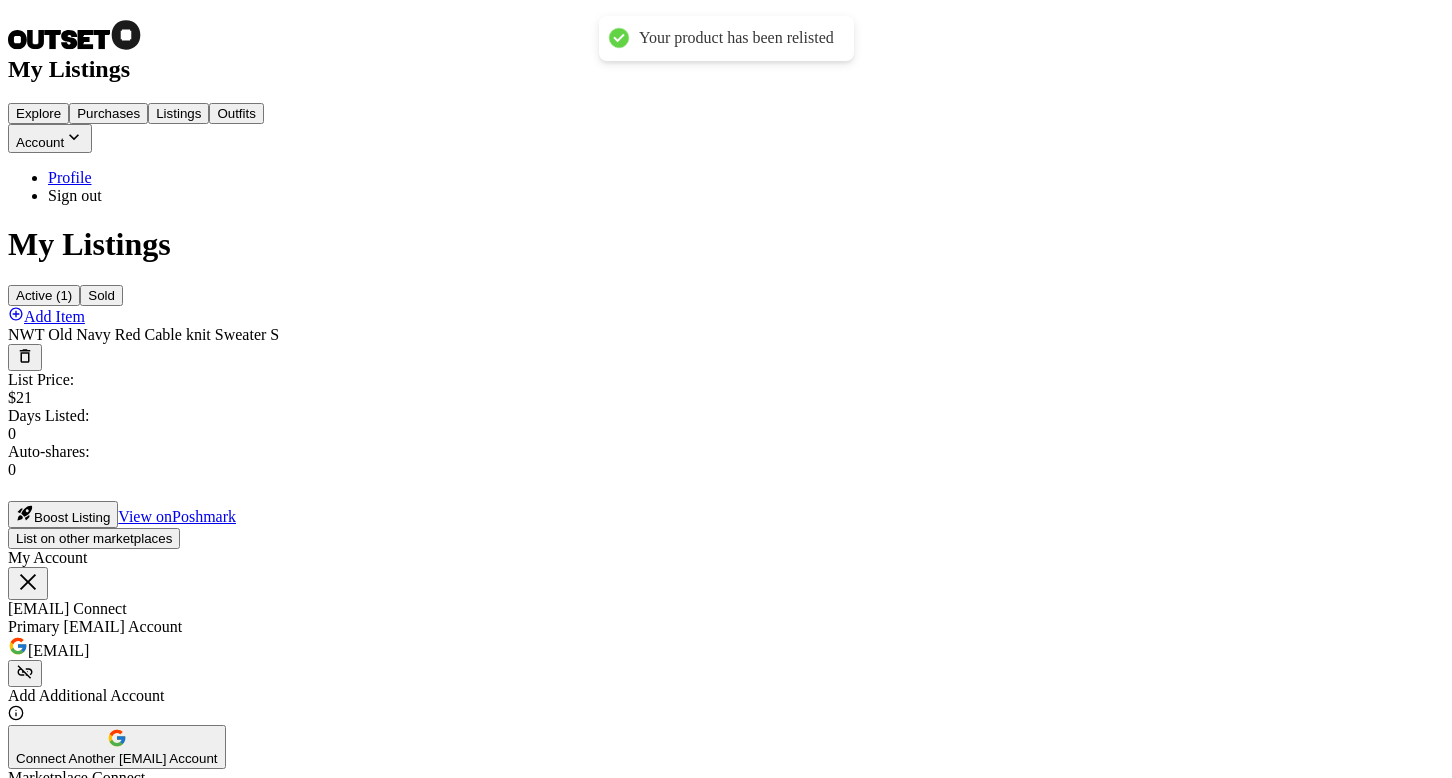 click on "Account" at bounding box center [50, 138] 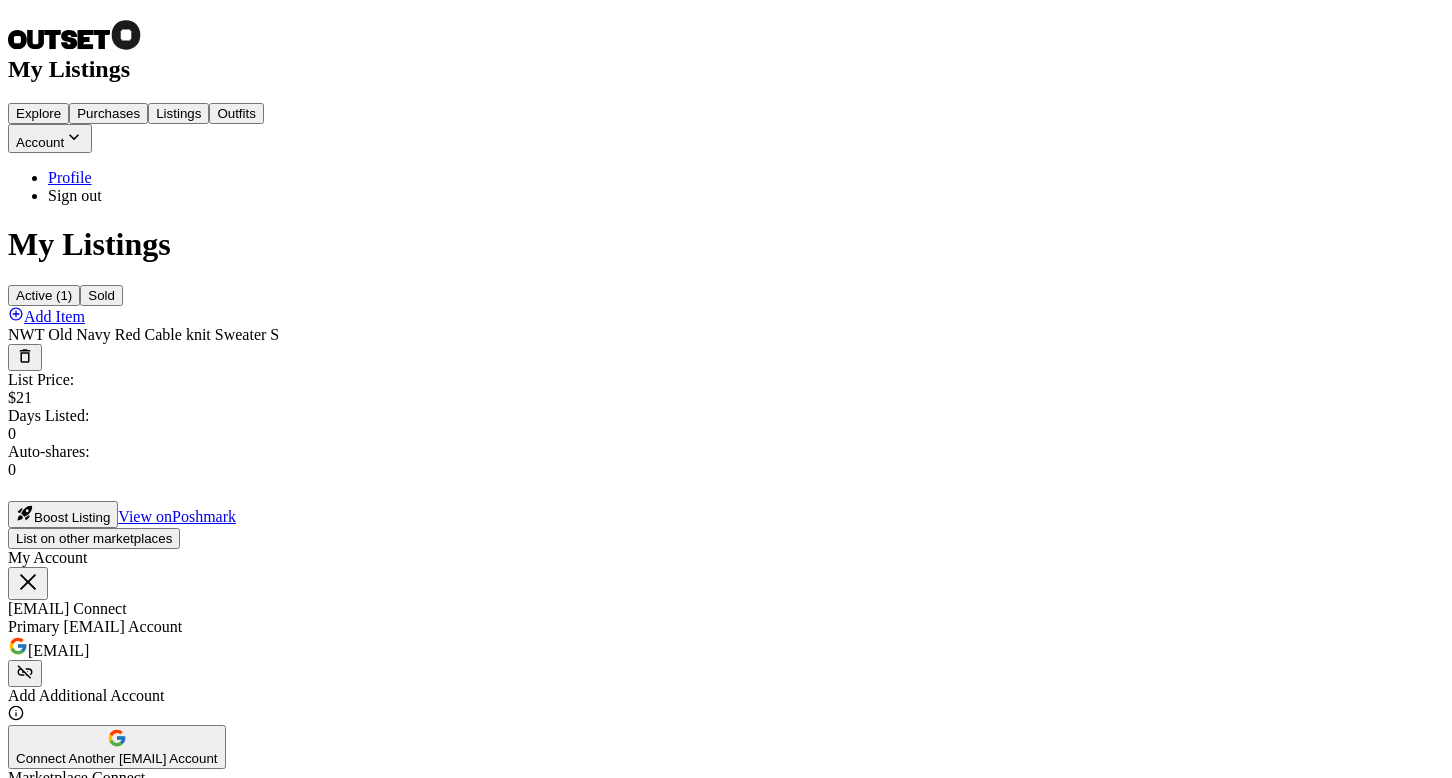 click on "Explore" at bounding box center (38, 113) 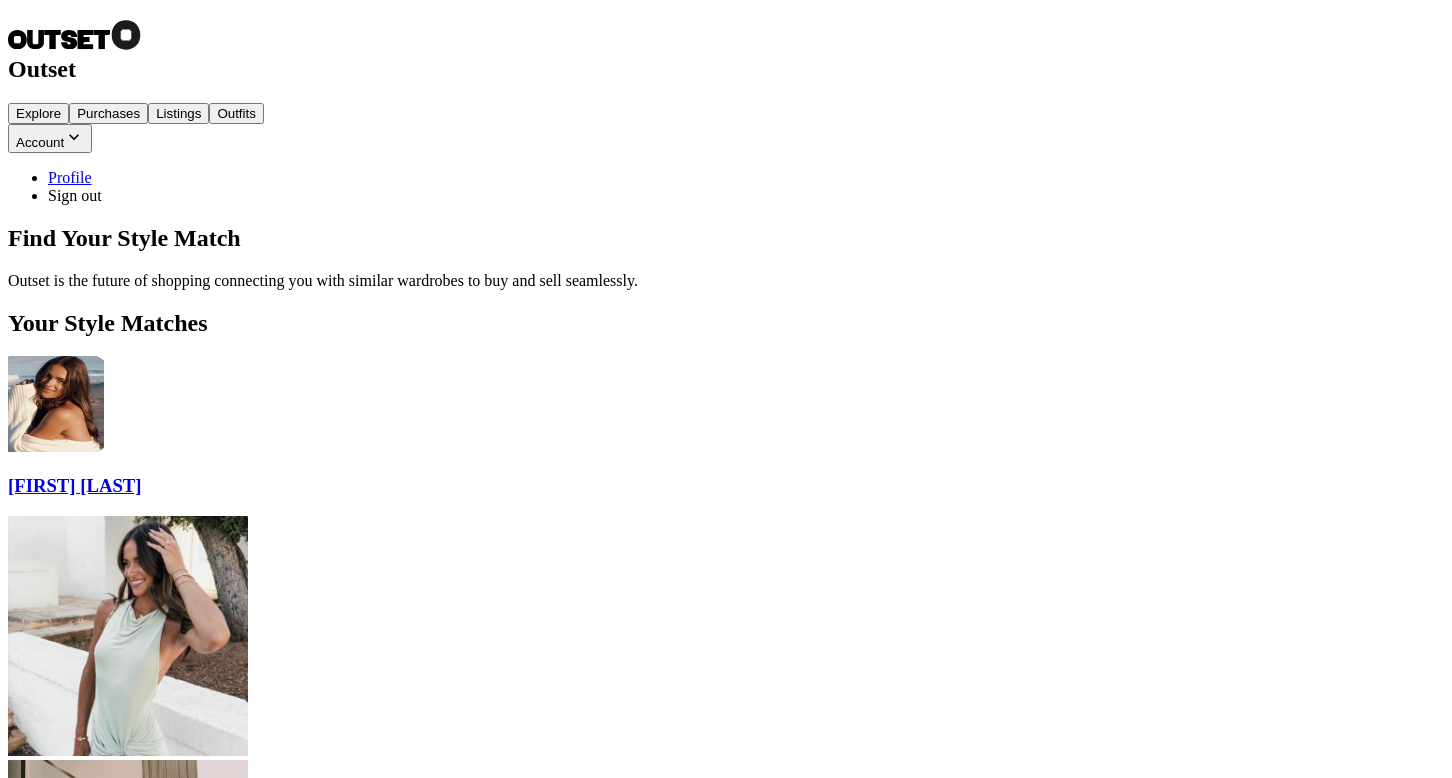 scroll, scrollTop: 0, scrollLeft: 0, axis: both 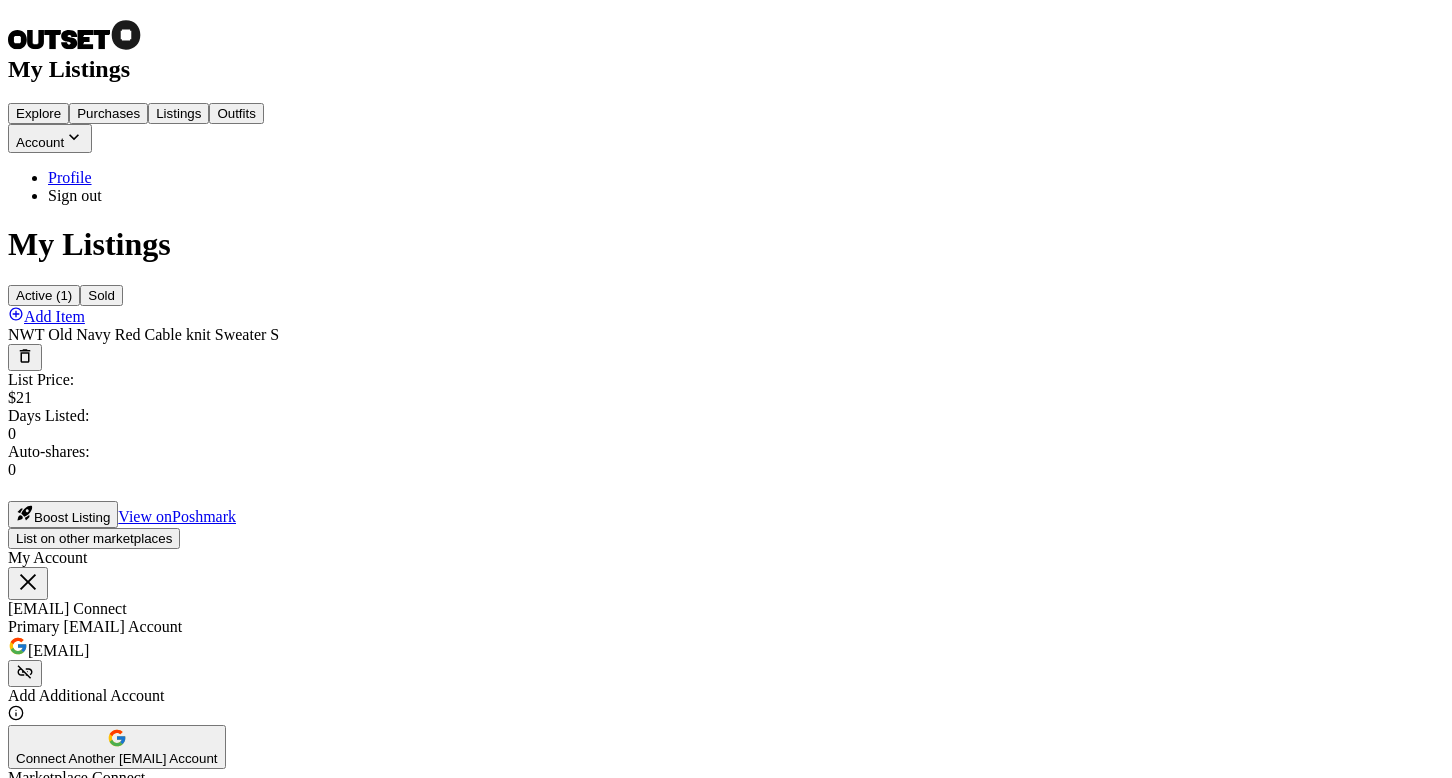 click on "Purchases" at bounding box center [108, 113] 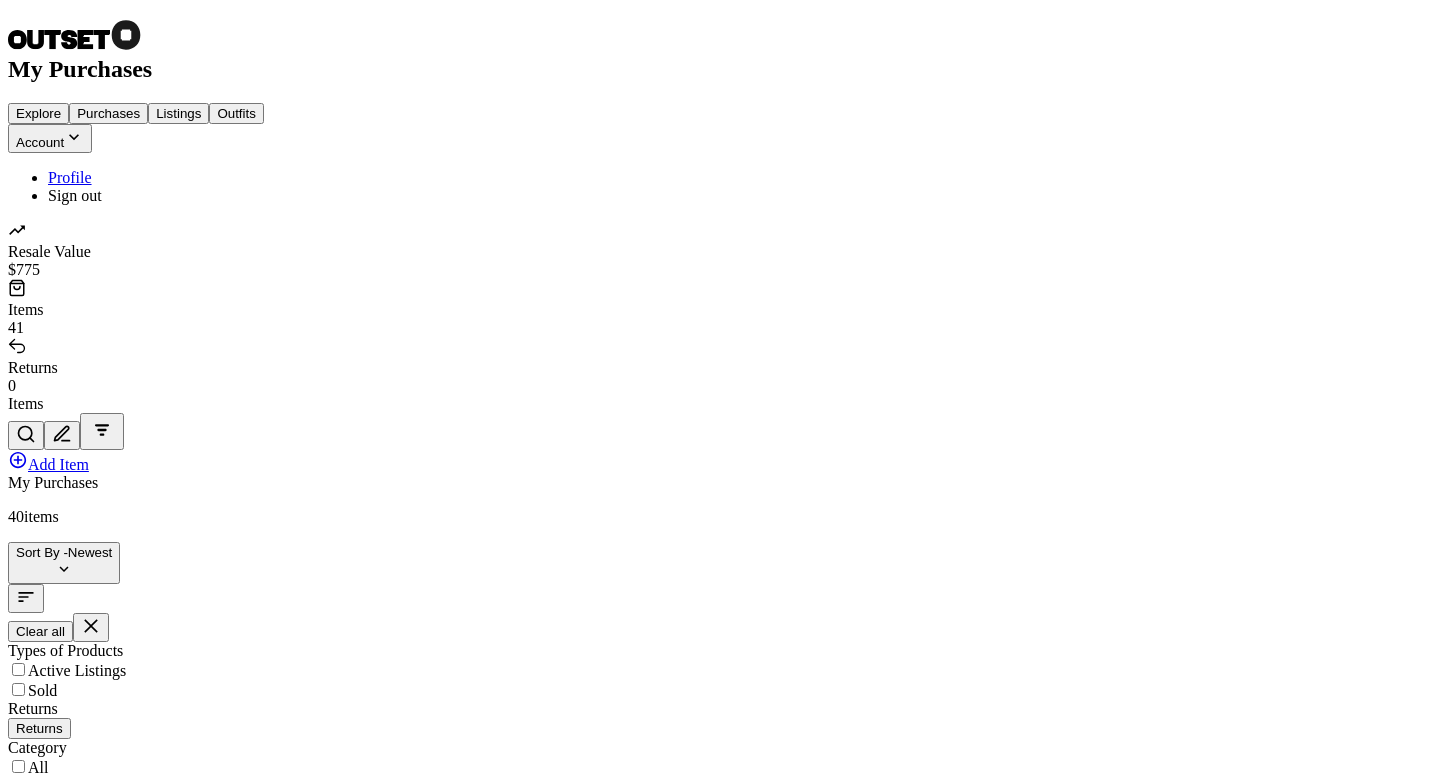 scroll, scrollTop: 1600, scrollLeft: 0, axis: vertical 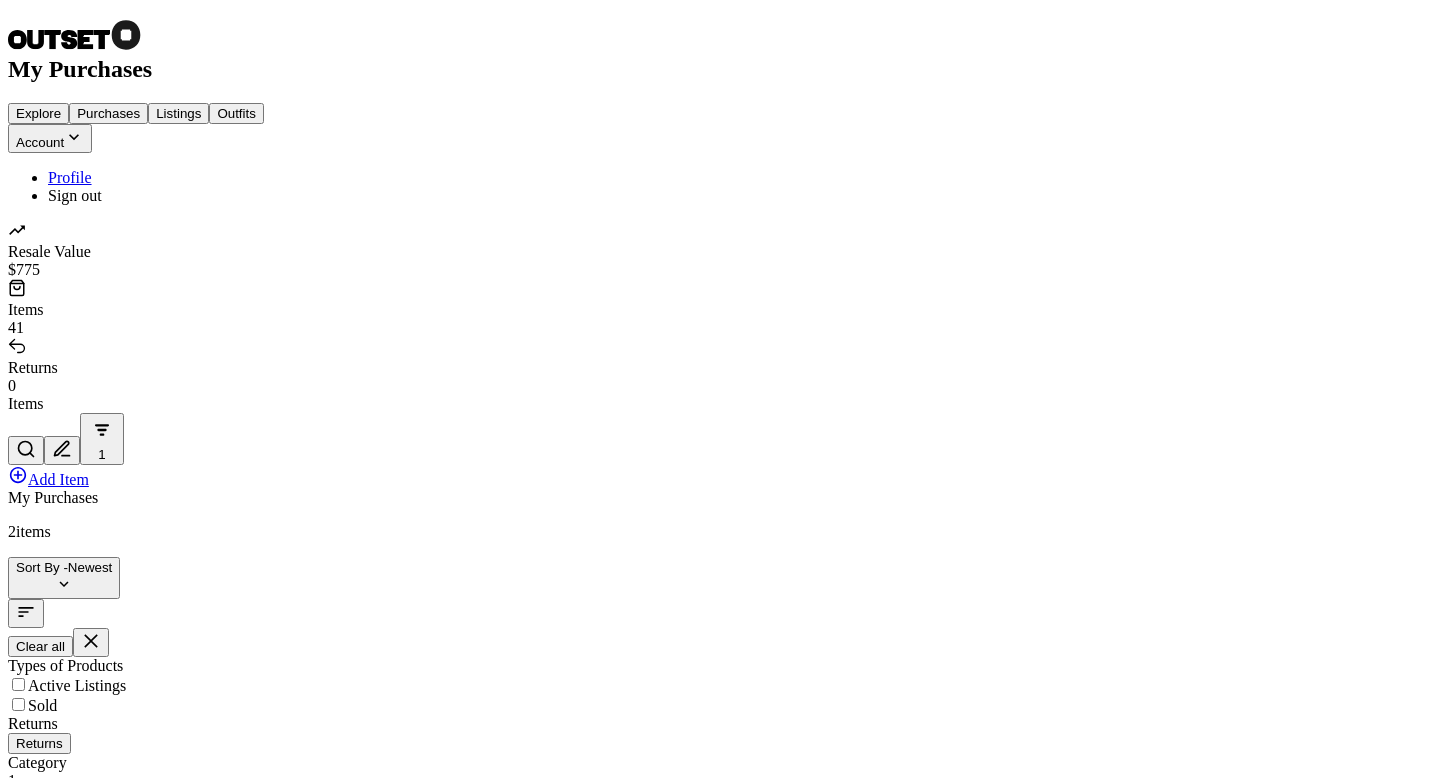 click on "Tops" at bounding box center [67, 685] 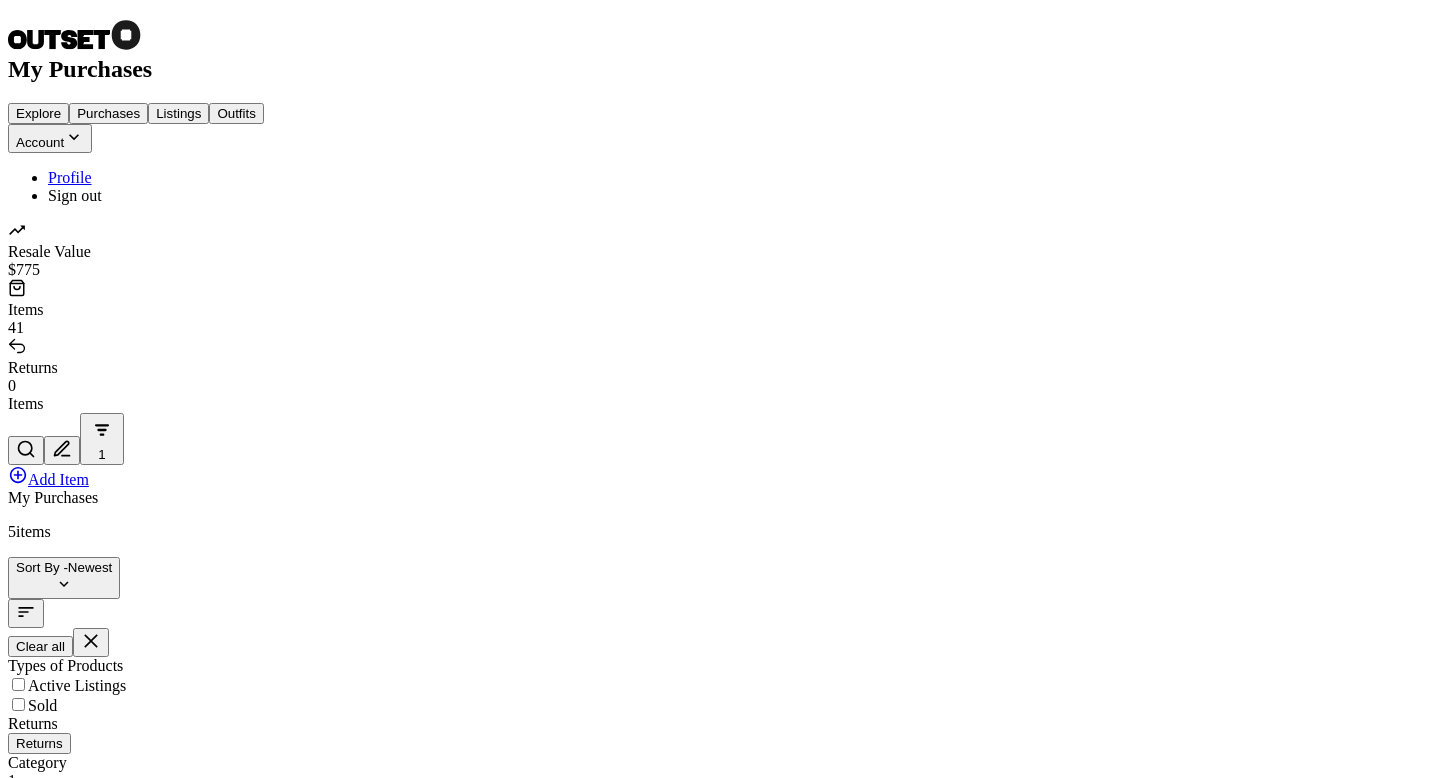 click on "Quick List" at bounding box center [58, 3231] 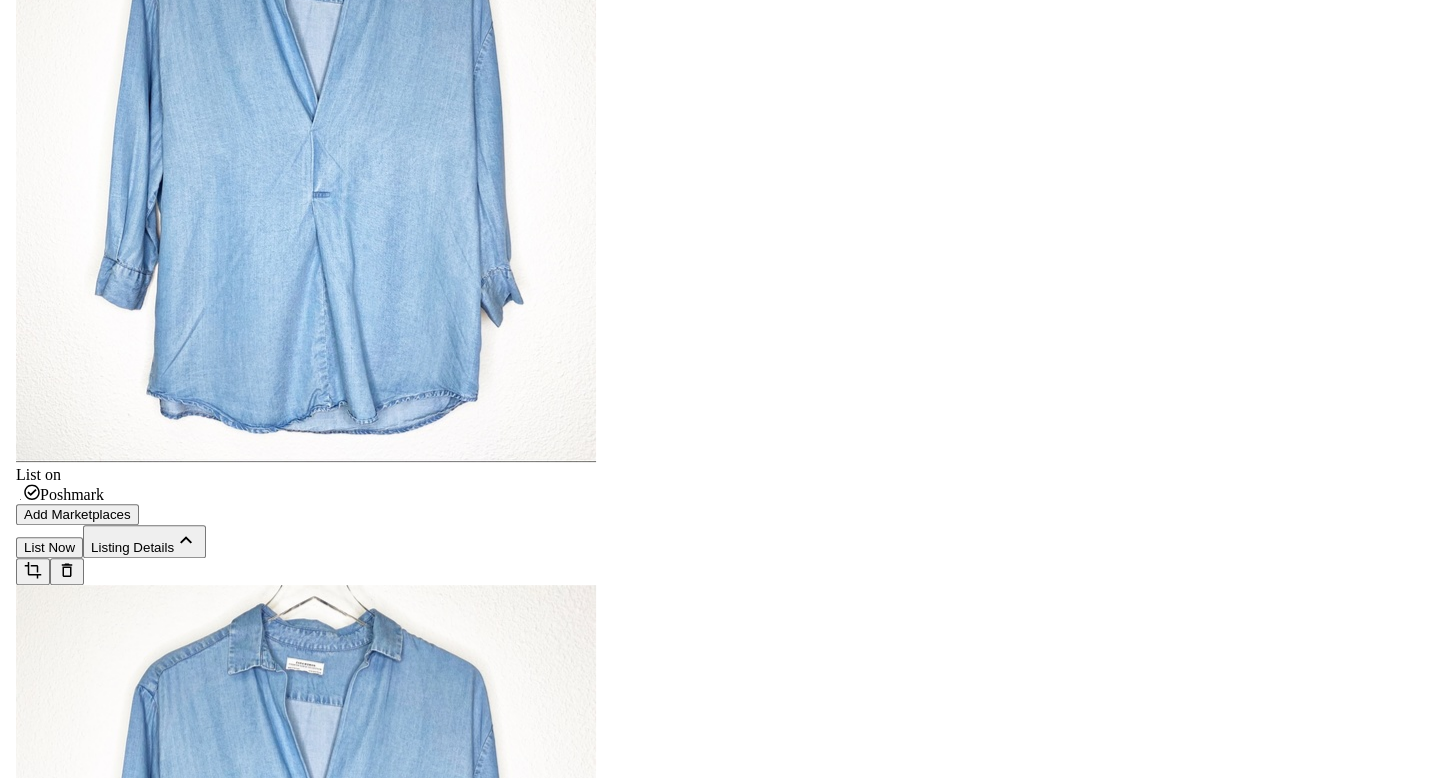 scroll, scrollTop: 0, scrollLeft: 0, axis: both 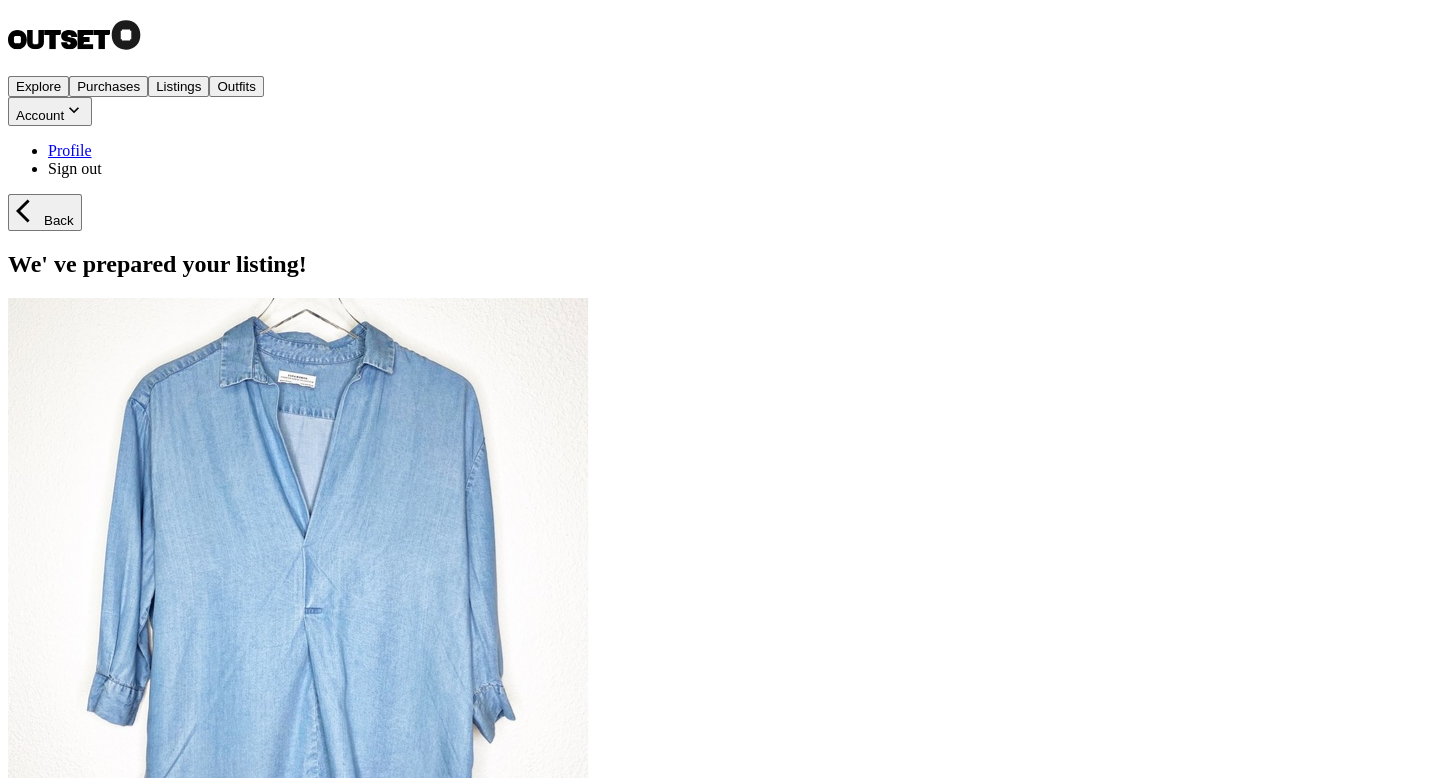 click on "We' ve prepared your listing!" at bounding box center (718, 264) 